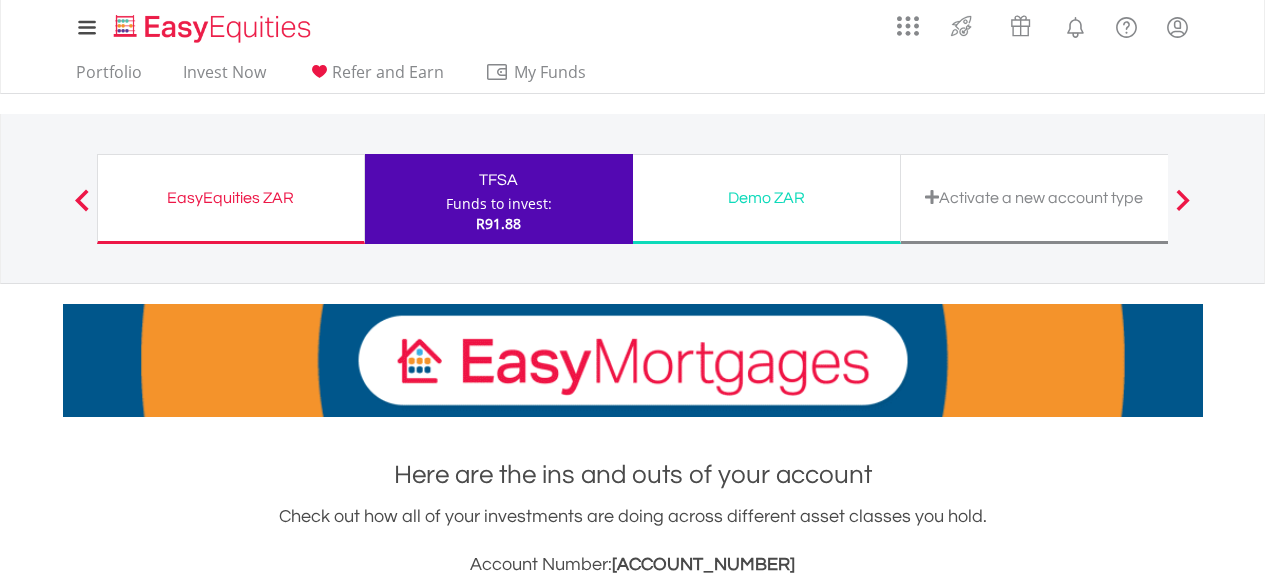 scroll, scrollTop: 980, scrollLeft: 0, axis: vertical 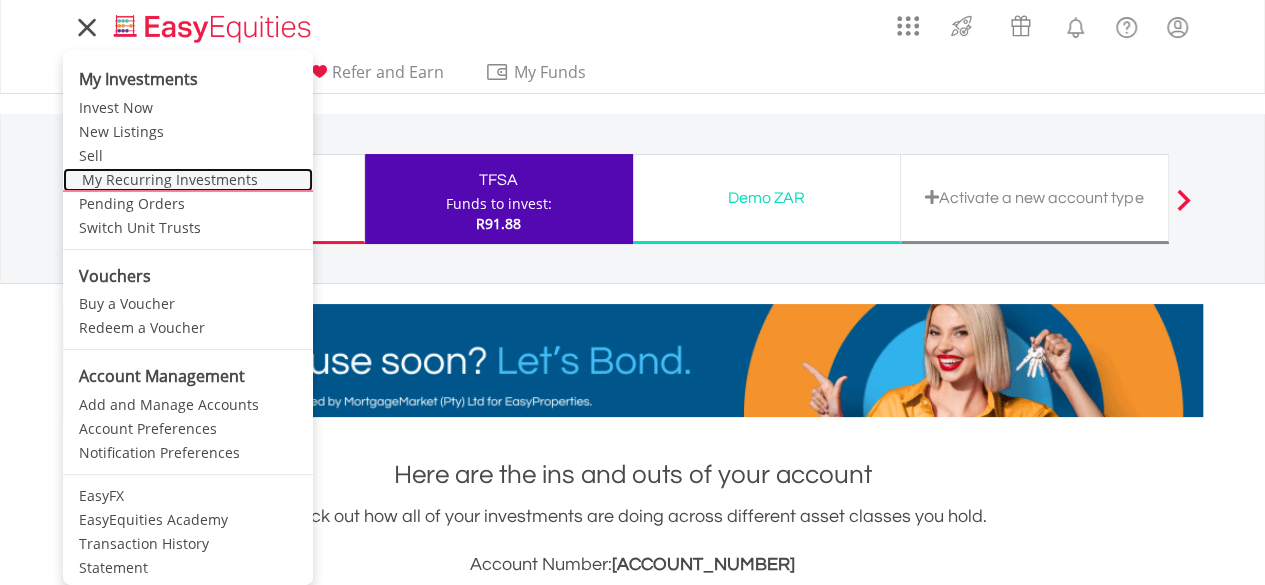 click on "My Recurring Investments" at bounding box center [188, 180] 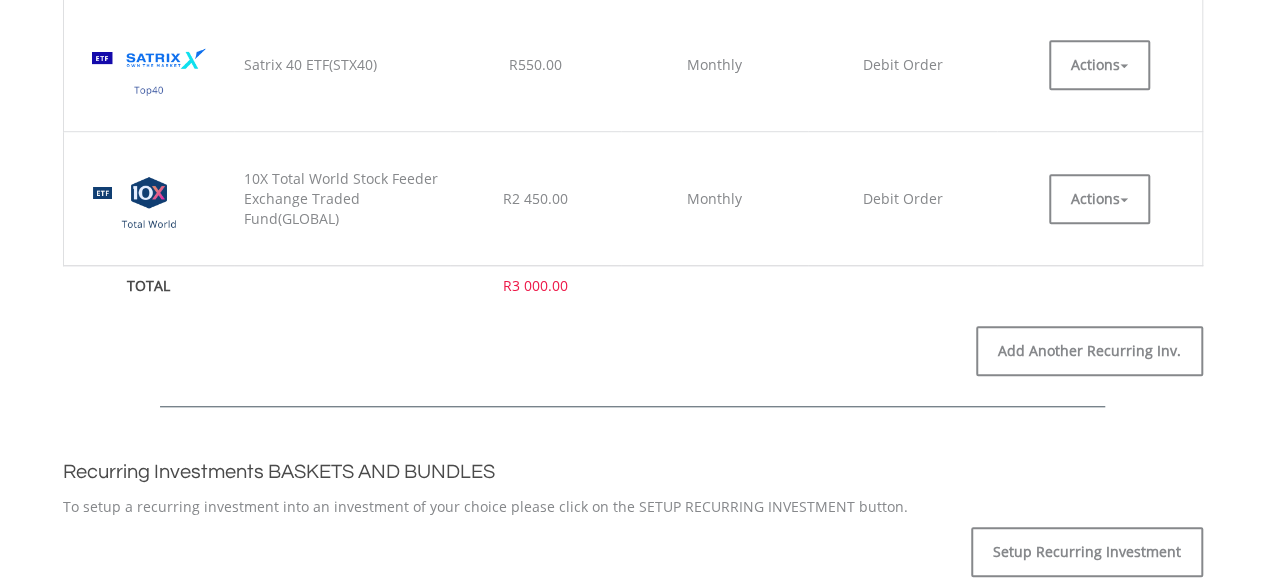scroll, scrollTop: 500, scrollLeft: 0, axis: vertical 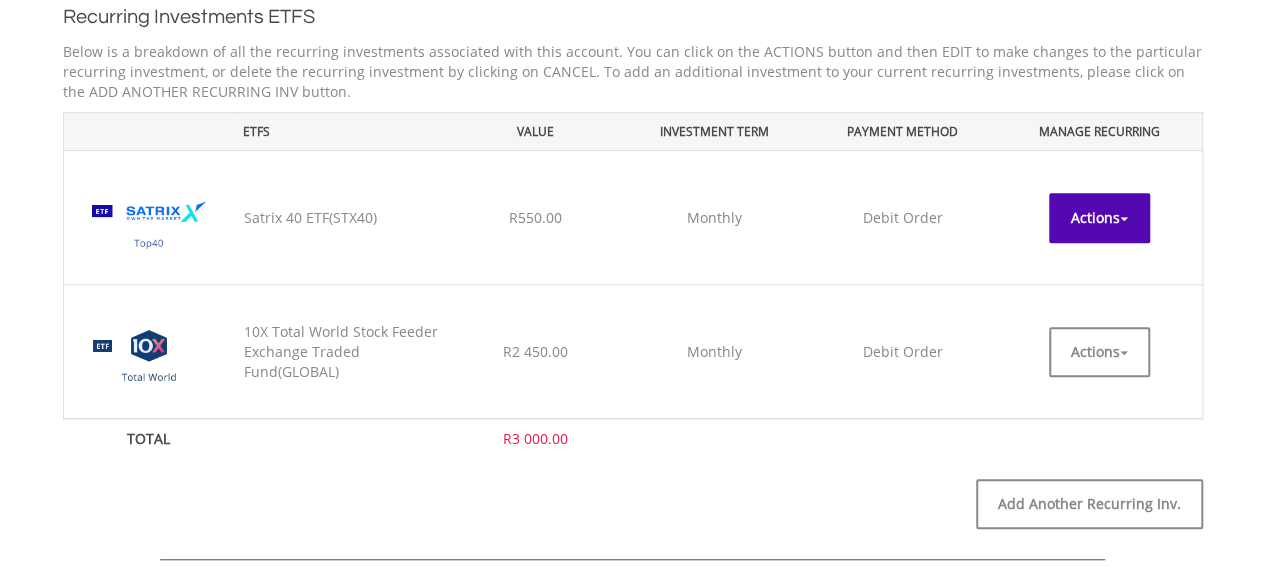click on "Actions" at bounding box center (1099, 218) 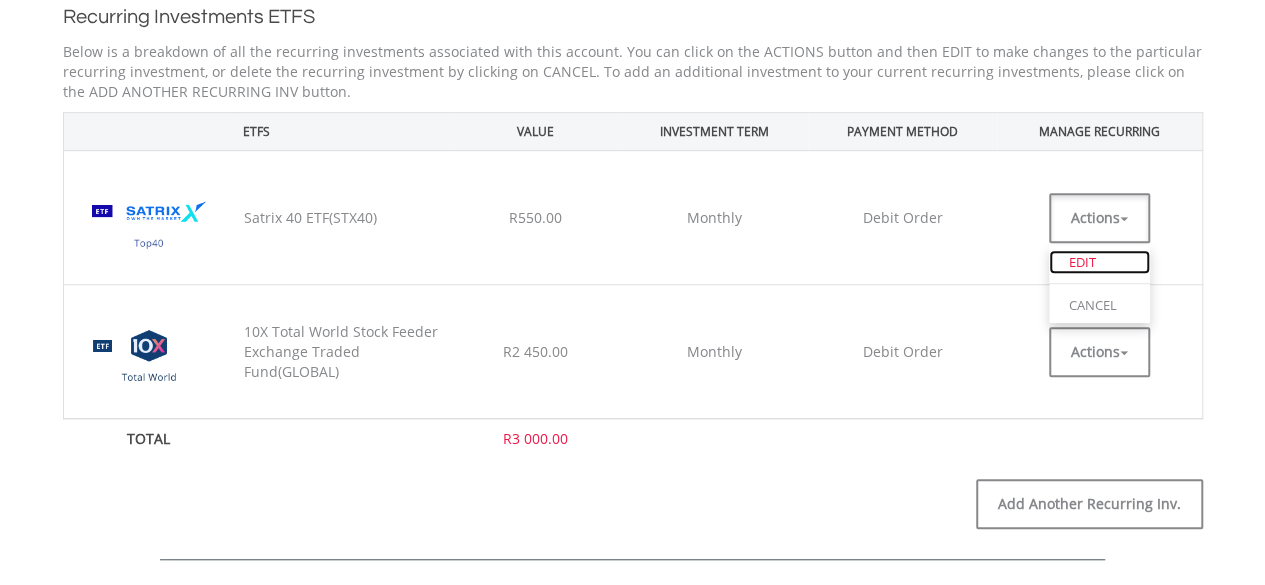 click on "EDIT" at bounding box center (1099, 262) 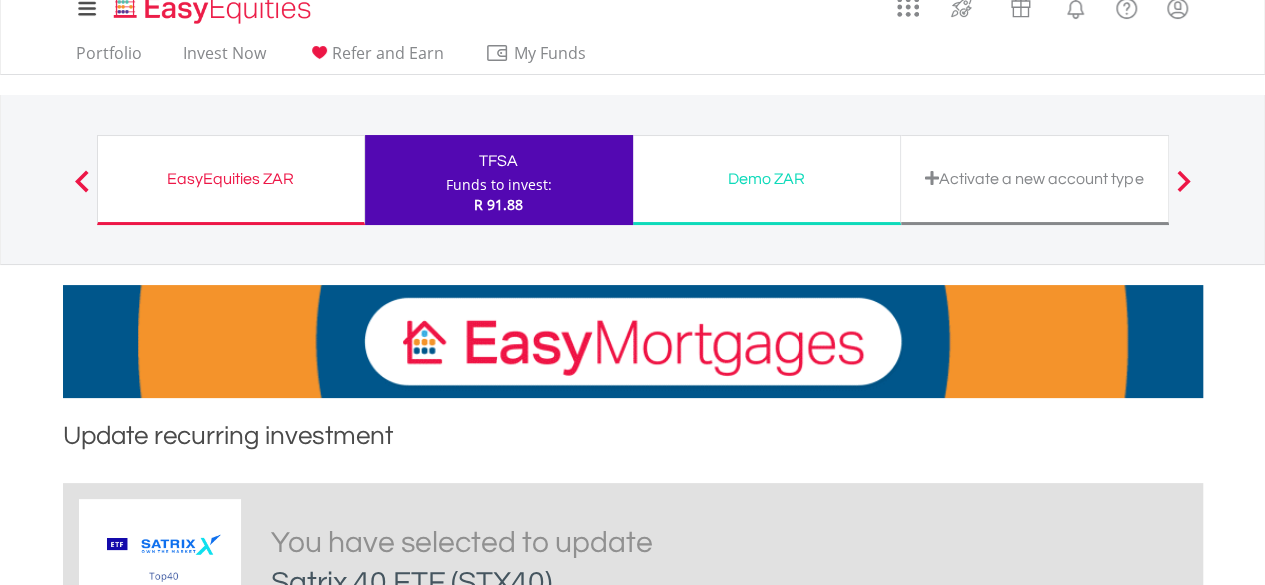scroll, scrollTop: 0, scrollLeft: 0, axis: both 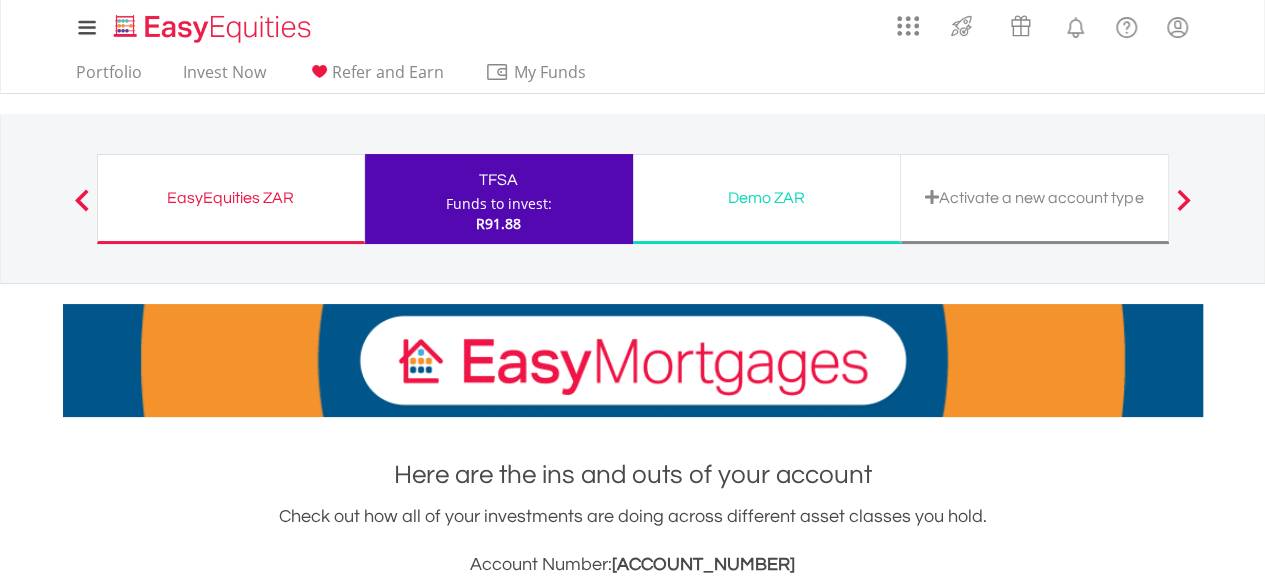 click on "EasyEquities ZAR" at bounding box center [231, 198] 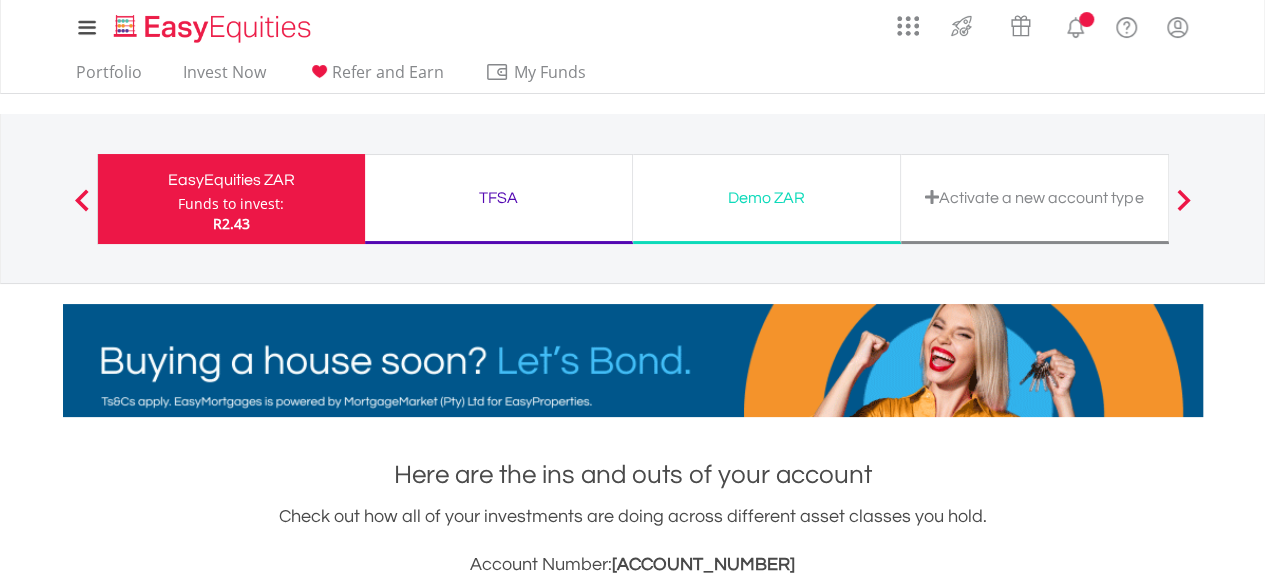 scroll, scrollTop: 0, scrollLeft: 0, axis: both 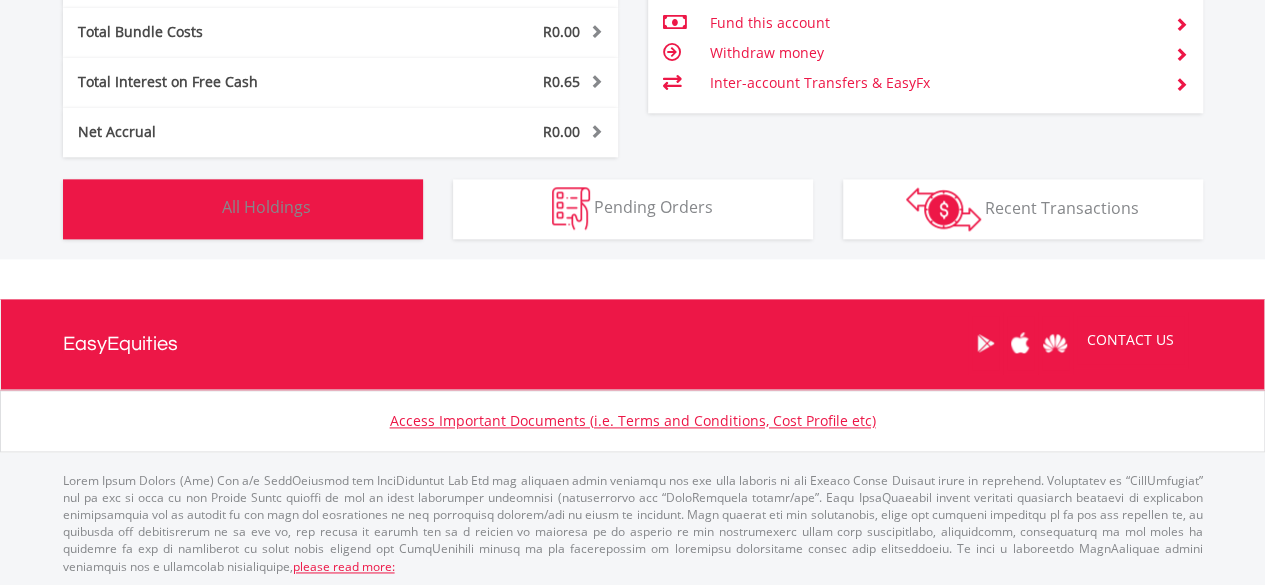 click on "All Holdings" at bounding box center [266, 207] 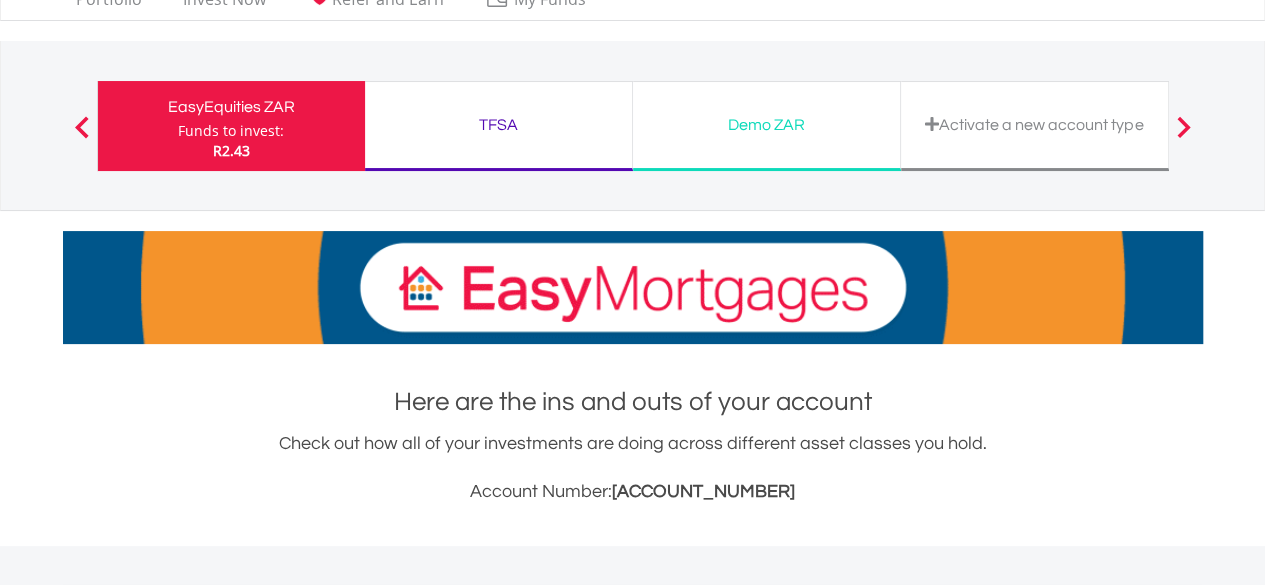 scroll, scrollTop: 42, scrollLeft: 0, axis: vertical 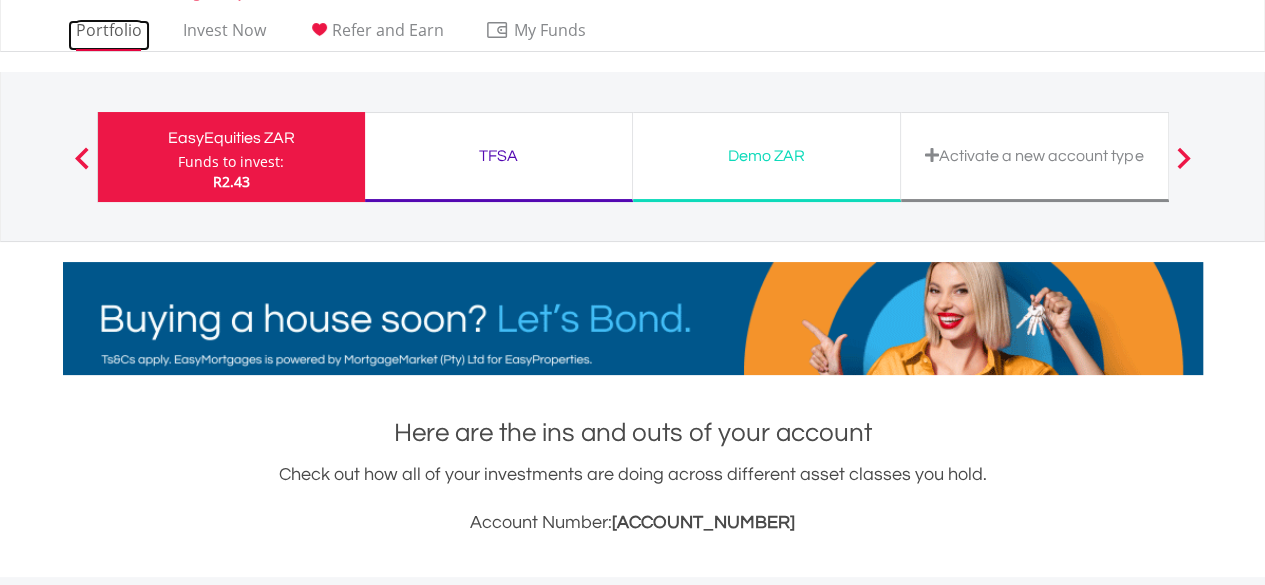 click on "Portfolio" at bounding box center (109, 35) 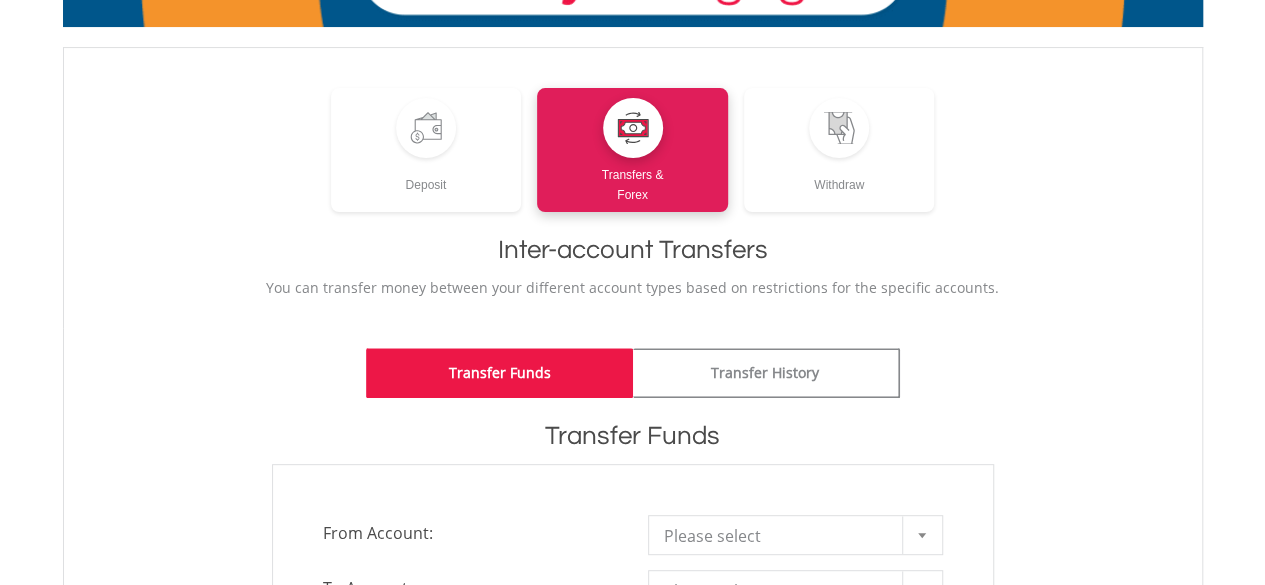 scroll, scrollTop: 400, scrollLeft: 0, axis: vertical 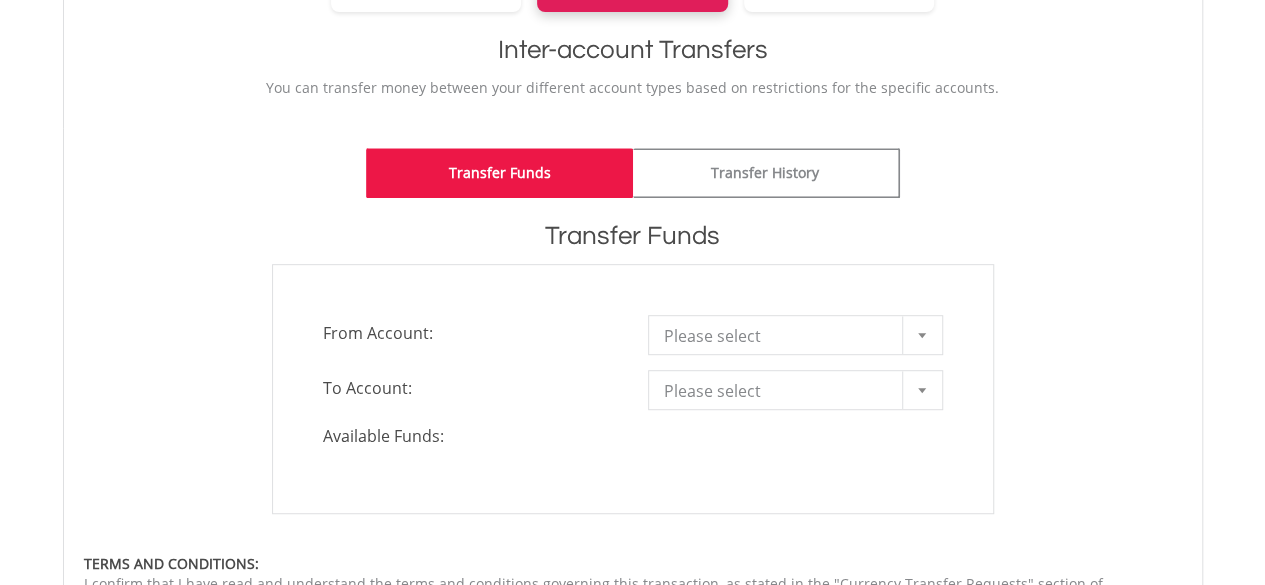 click at bounding box center [922, 335] 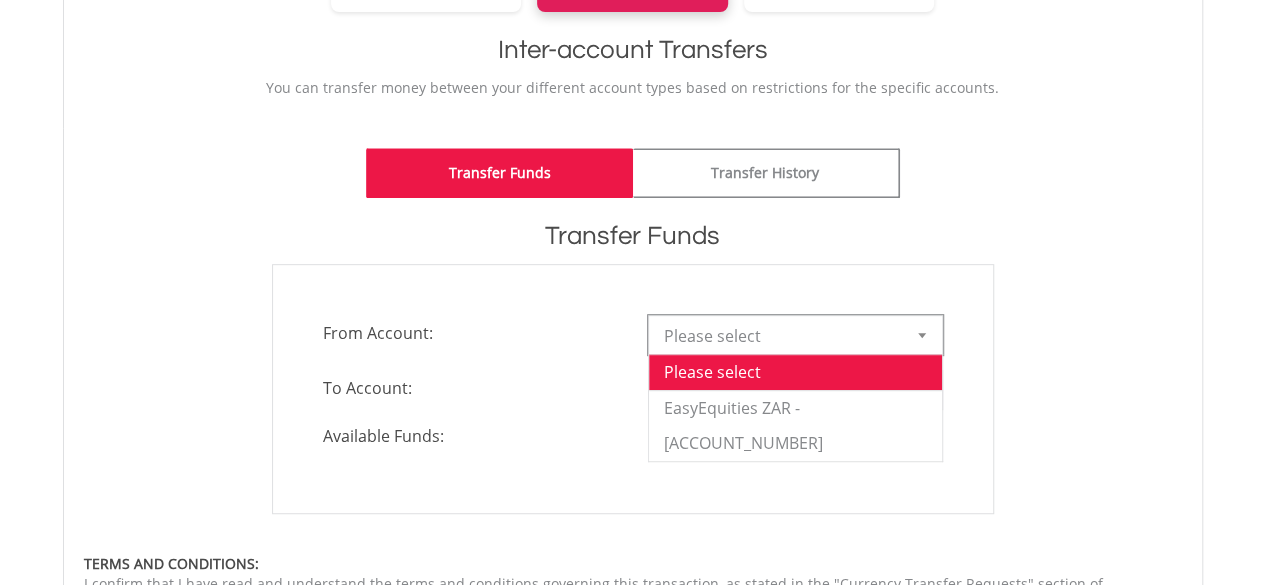 click on "**********" at bounding box center [633, 306] 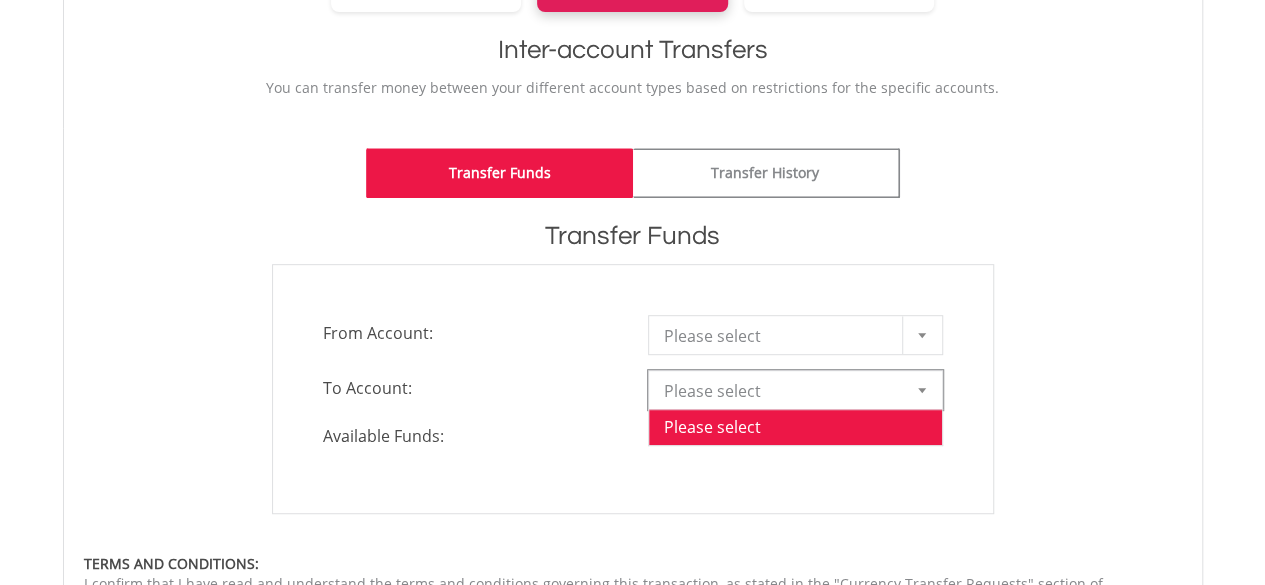 click at bounding box center [922, 390] 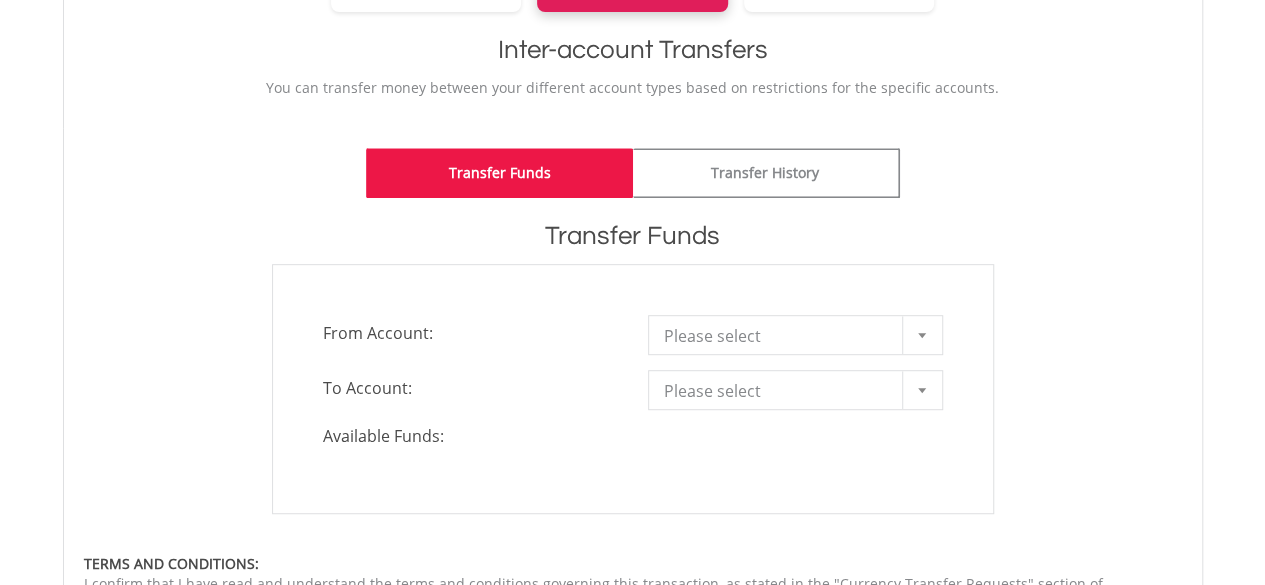 click on "**********" at bounding box center [633, 389] 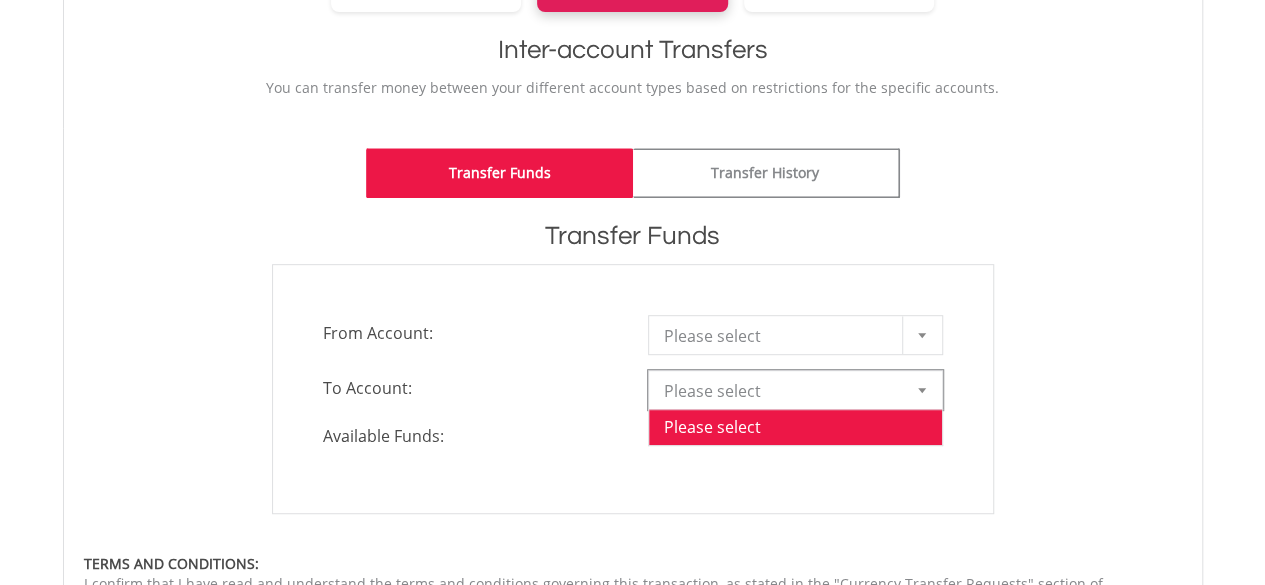 drag, startPoint x: 773, startPoint y: 397, endPoint x: 832, endPoint y: 383, distance: 60.63827 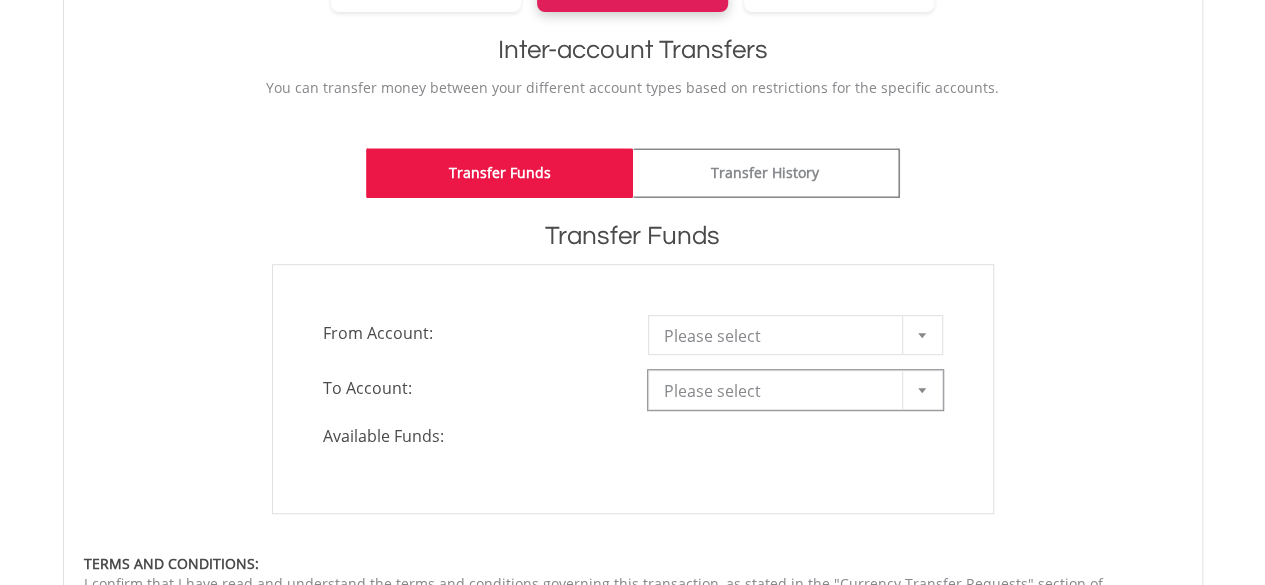 click at bounding box center (922, 390) 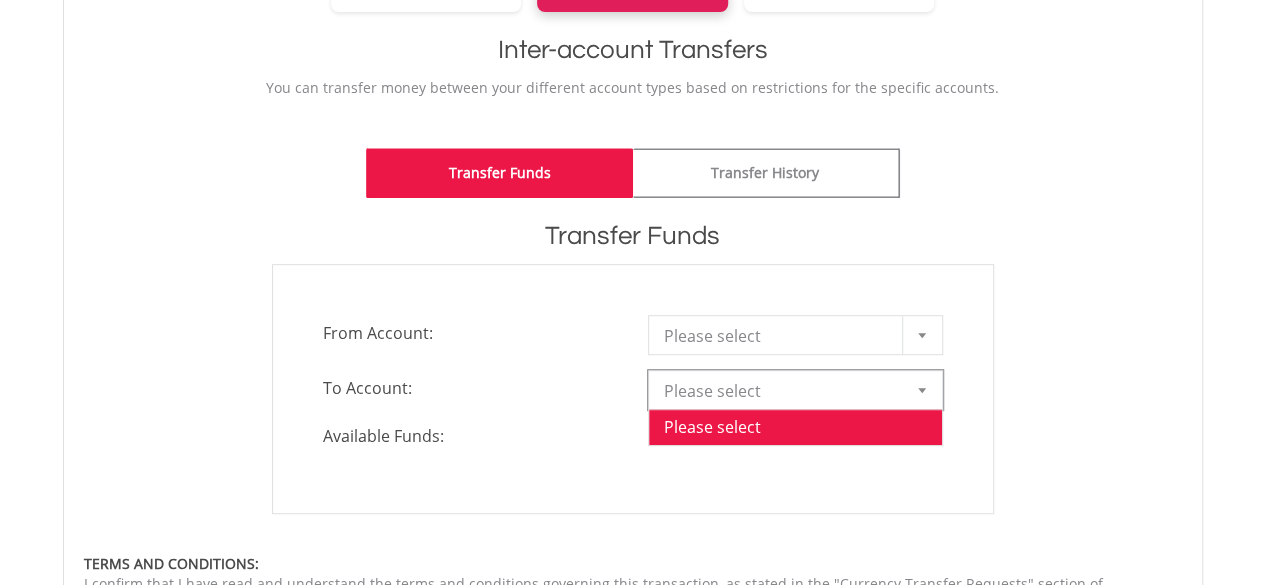 click at bounding box center [922, 390] 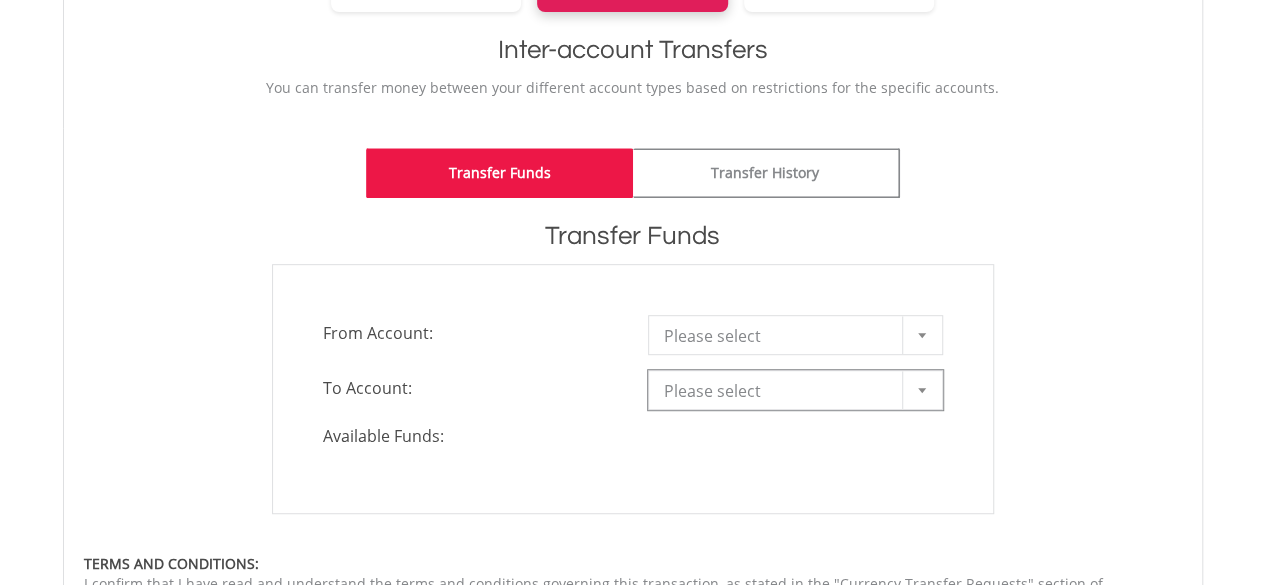 click at bounding box center [922, 390] 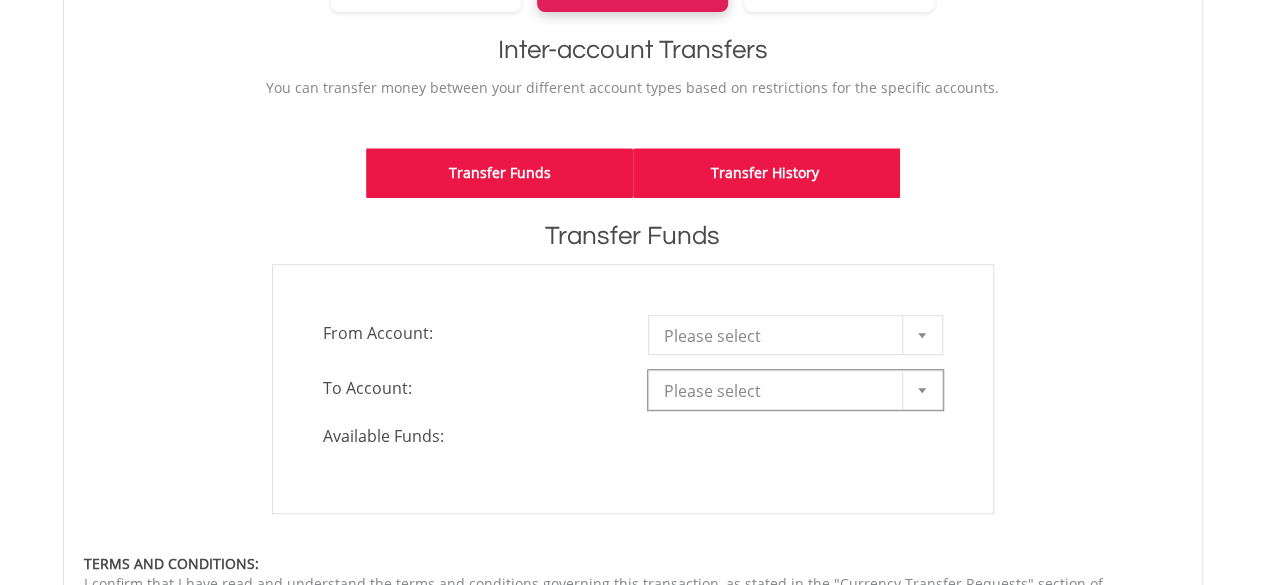 click on "Transfer History" at bounding box center (766, 173) 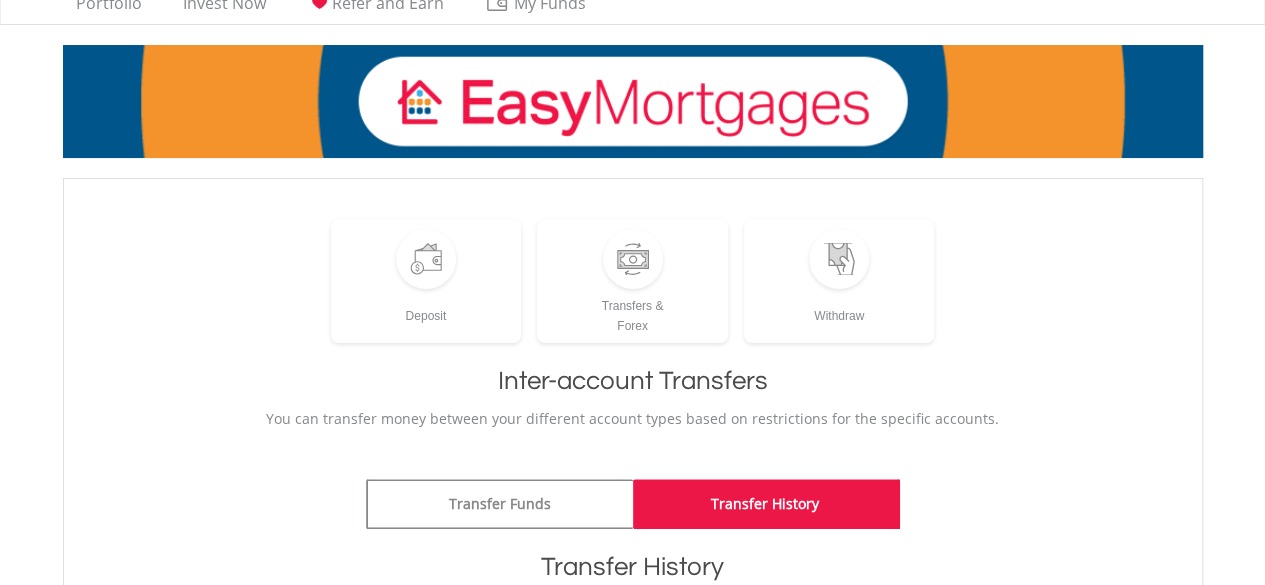 scroll, scrollTop: 0, scrollLeft: 0, axis: both 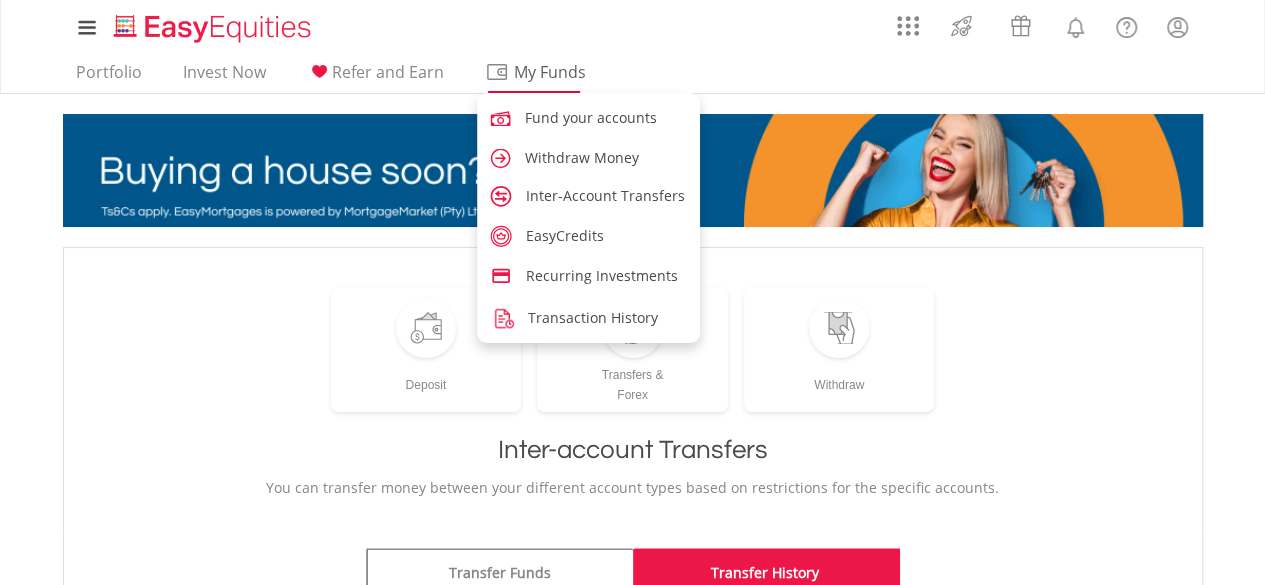 click on "My Funds" at bounding box center (550, 72) 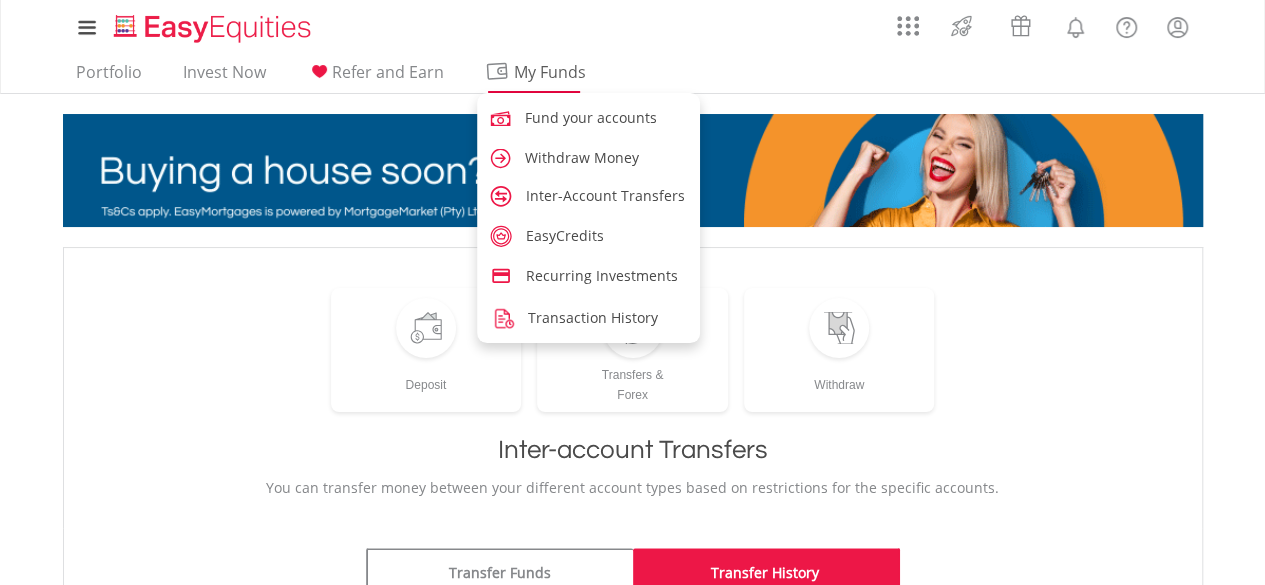 click on "My Funds" at bounding box center (550, 72) 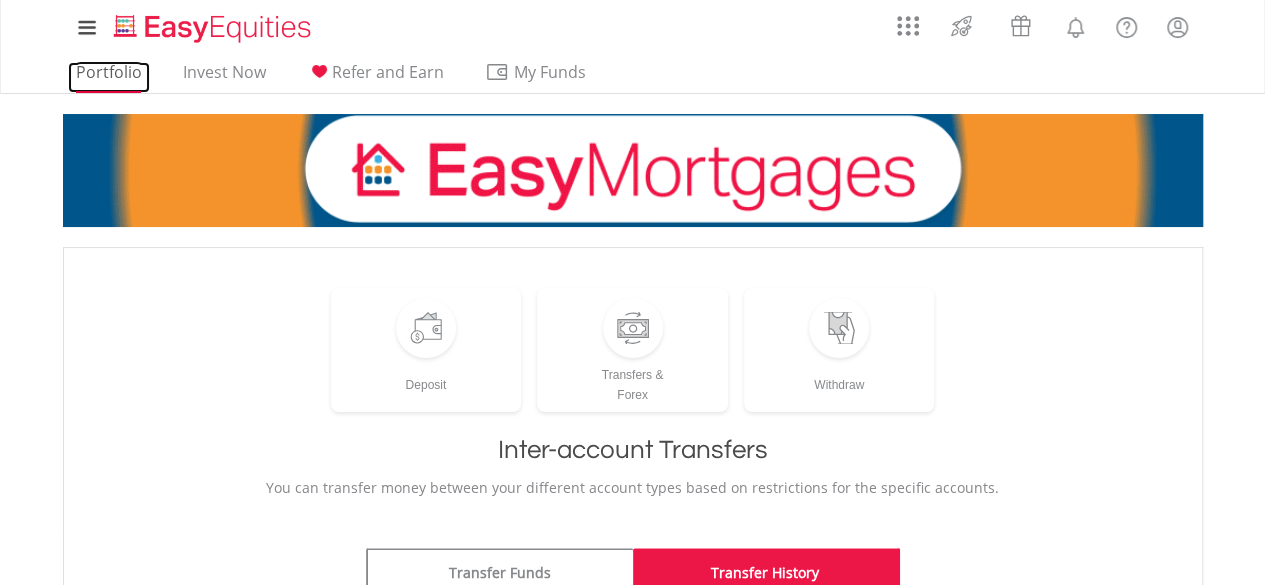 click on "Portfolio" at bounding box center (109, 77) 